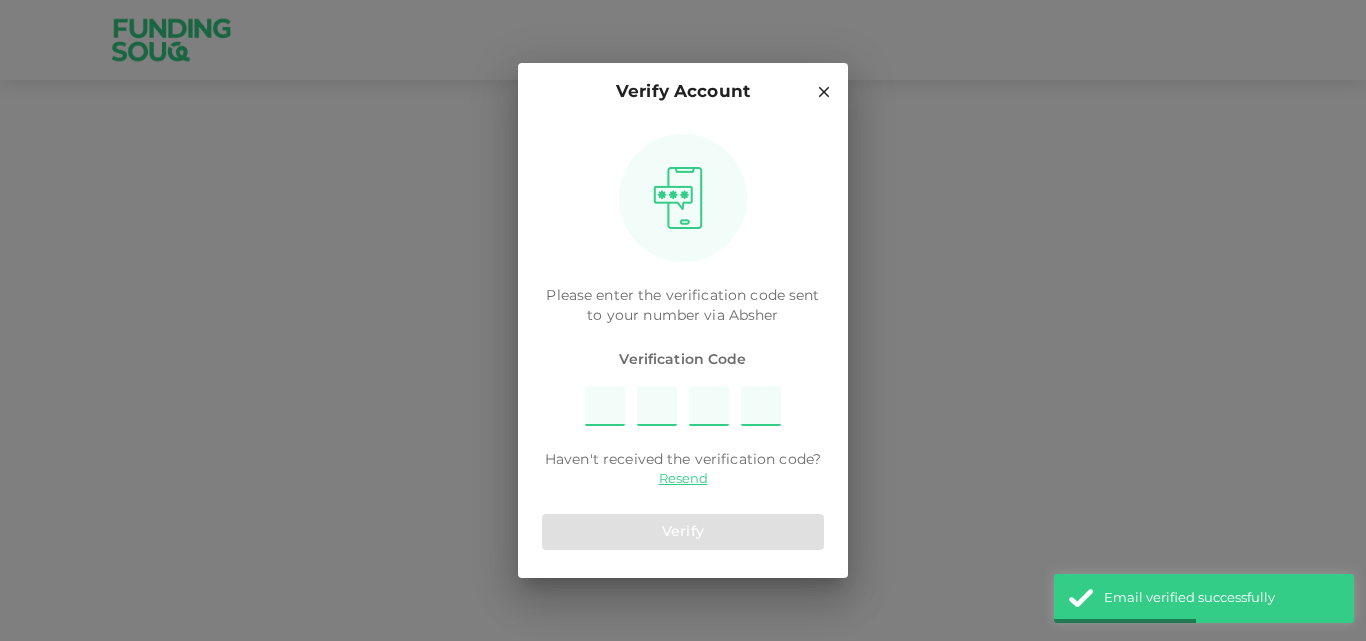 scroll, scrollTop: 0, scrollLeft: 0, axis: both 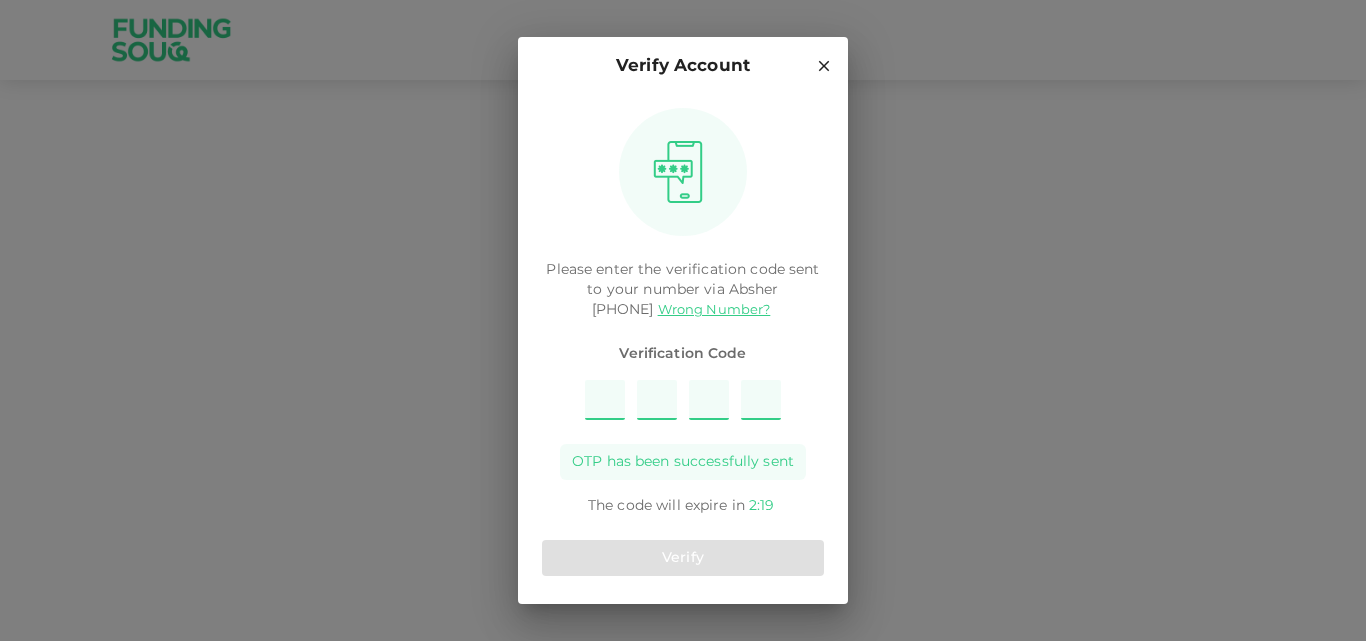 type on "6" 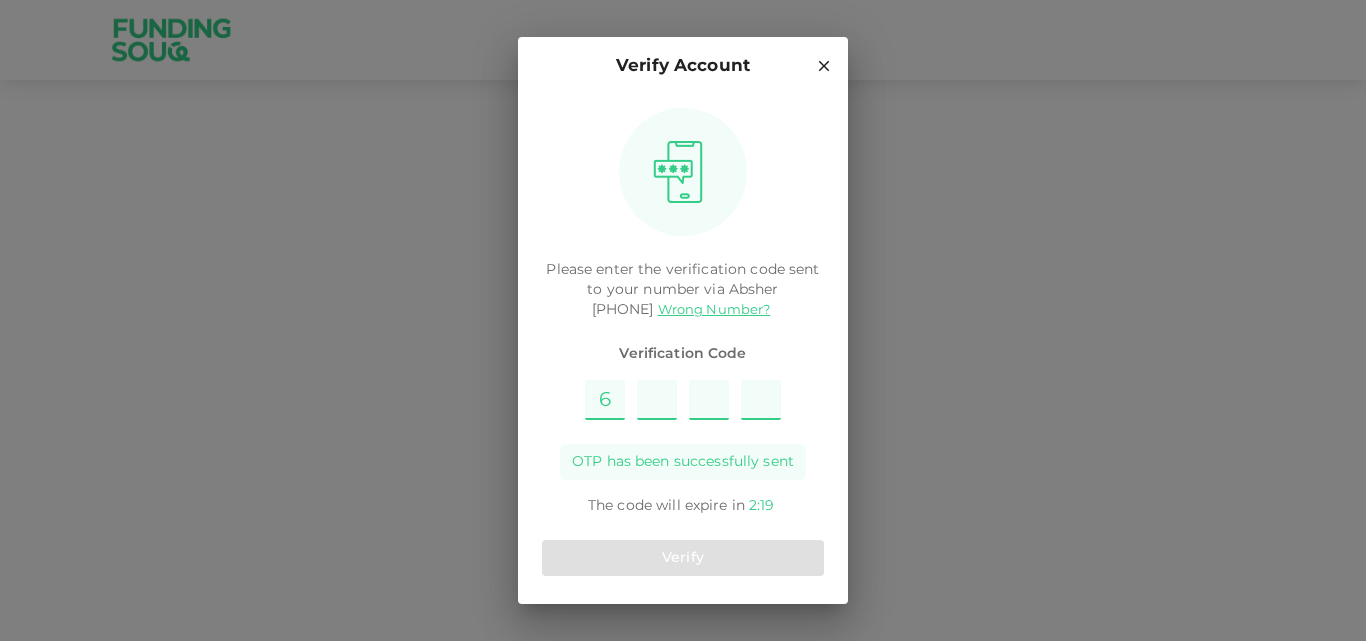 type on "2" 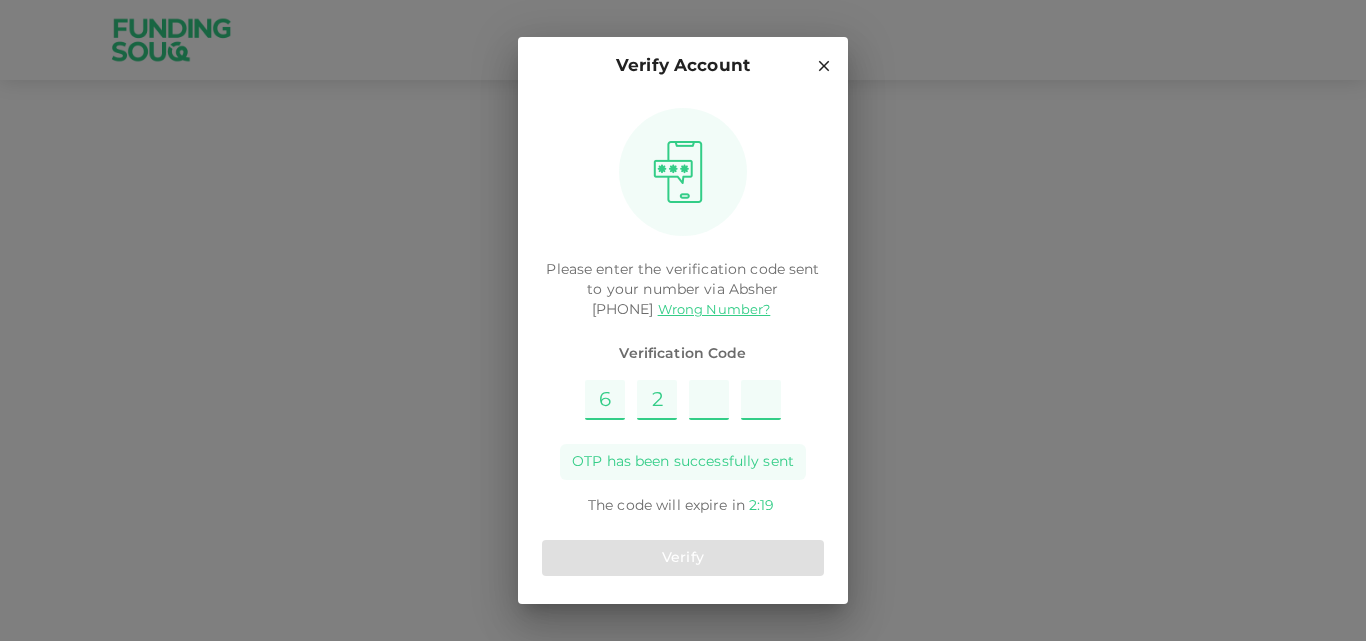 type on "5" 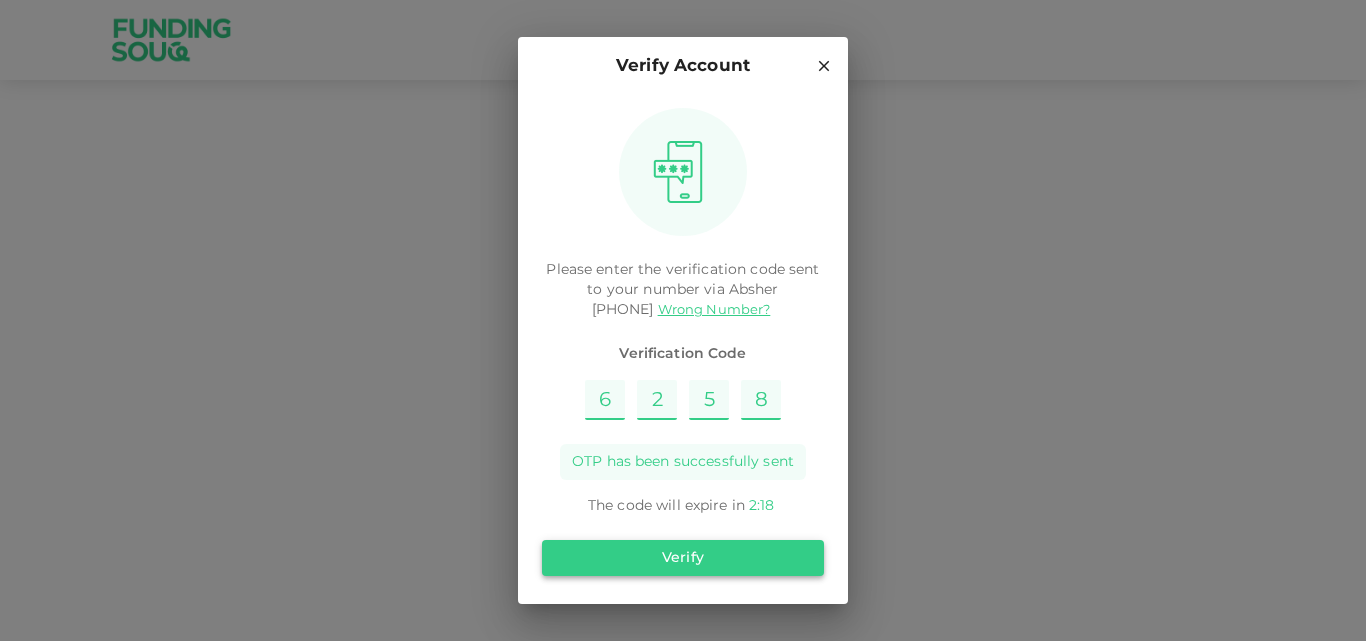 type on "8" 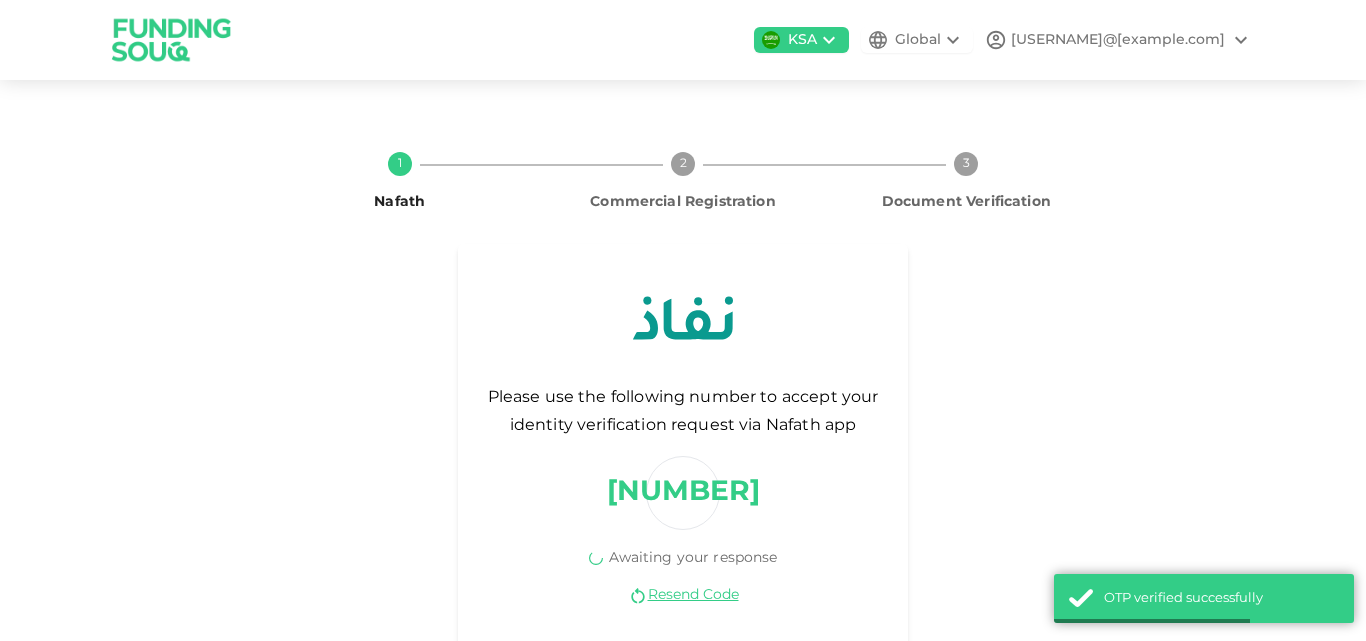 scroll, scrollTop: 37, scrollLeft: 0, axis: vertical 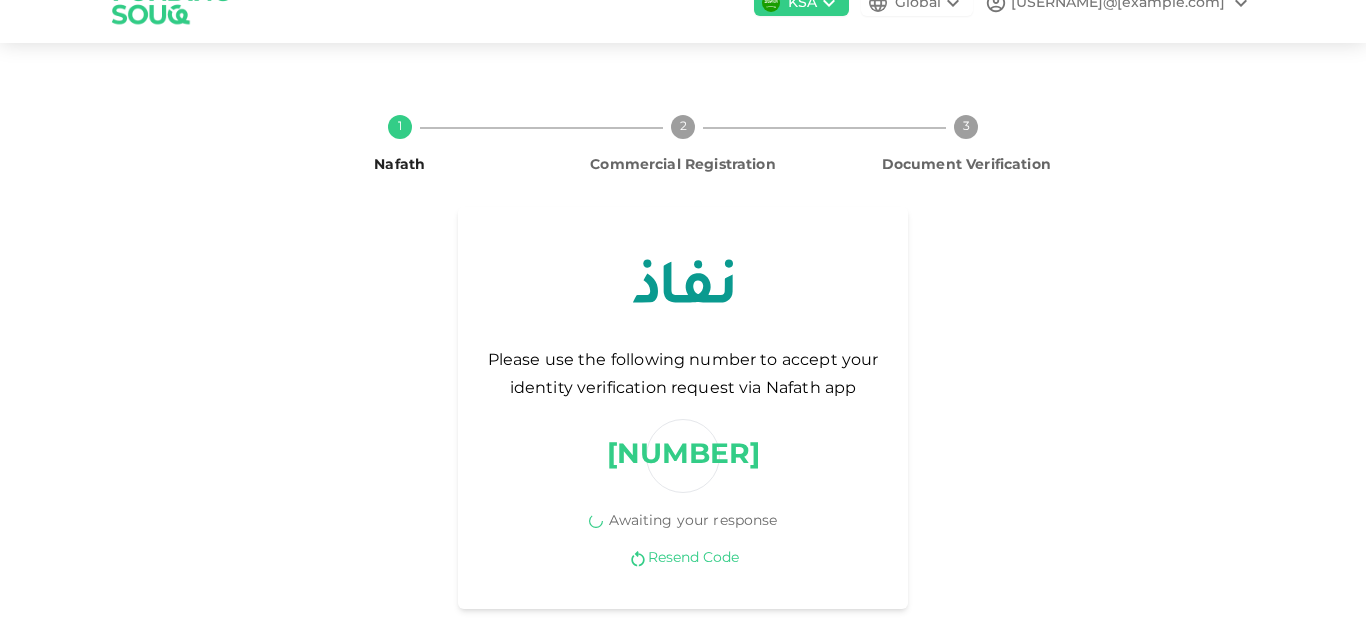 click on "Resend Code" at bounding box center (693, 558) 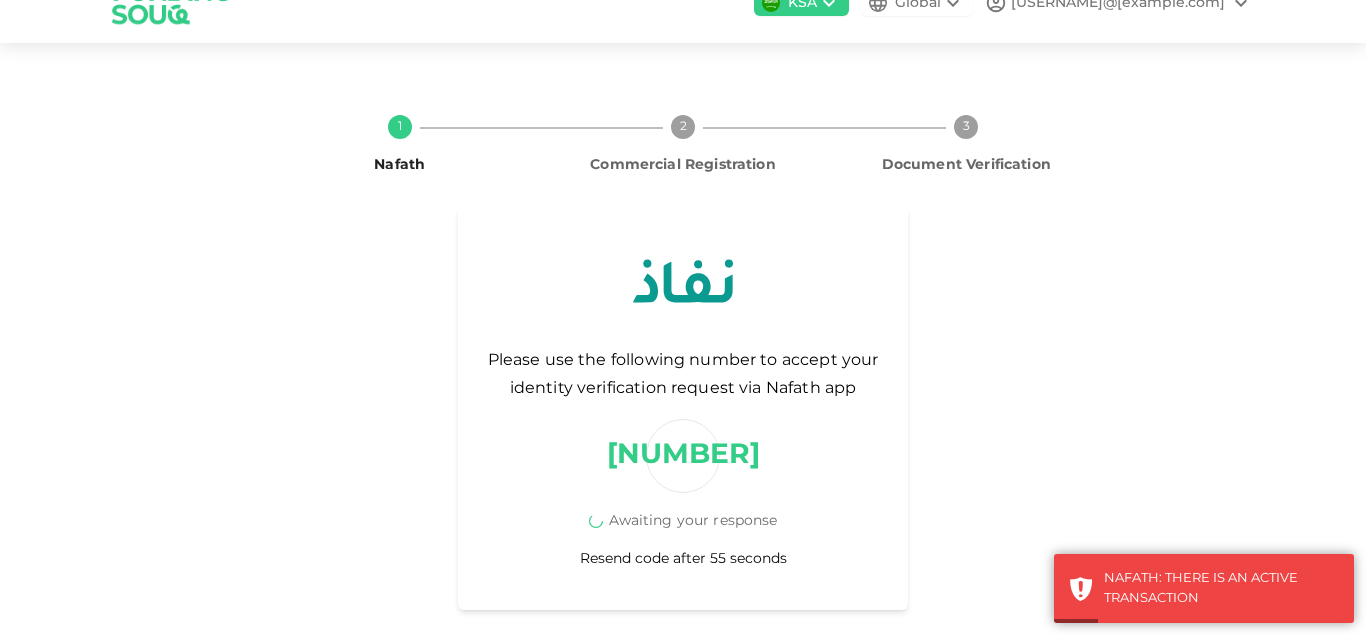 click on "1 Nafath 2 Commercial Registration 3 Document Verification   Please use the following number to accept your identity verification request via Nafath app 73   Awaiting your response Resend code after   55   seconds" at bounding box center [683, 354] 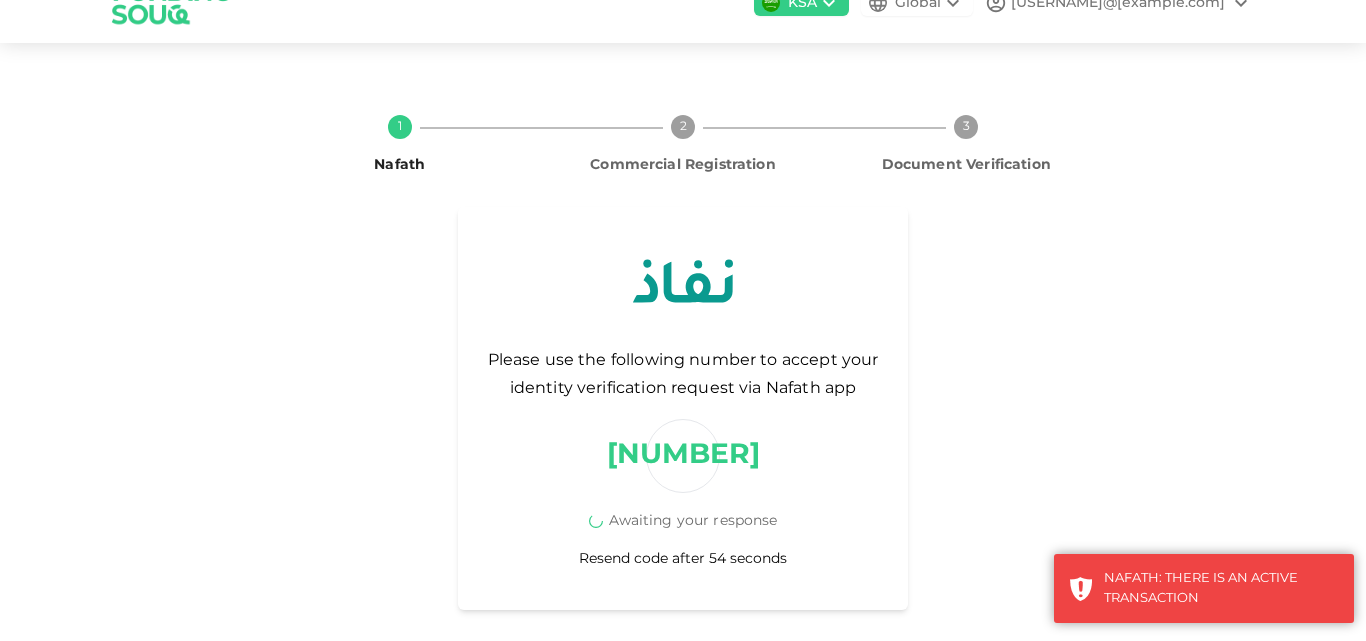 click on "Please use the following number to accept your identity verification request via Nafath app 73   Awaiting your response Resend code after   54   seconds" at bounding box center (683, 408) 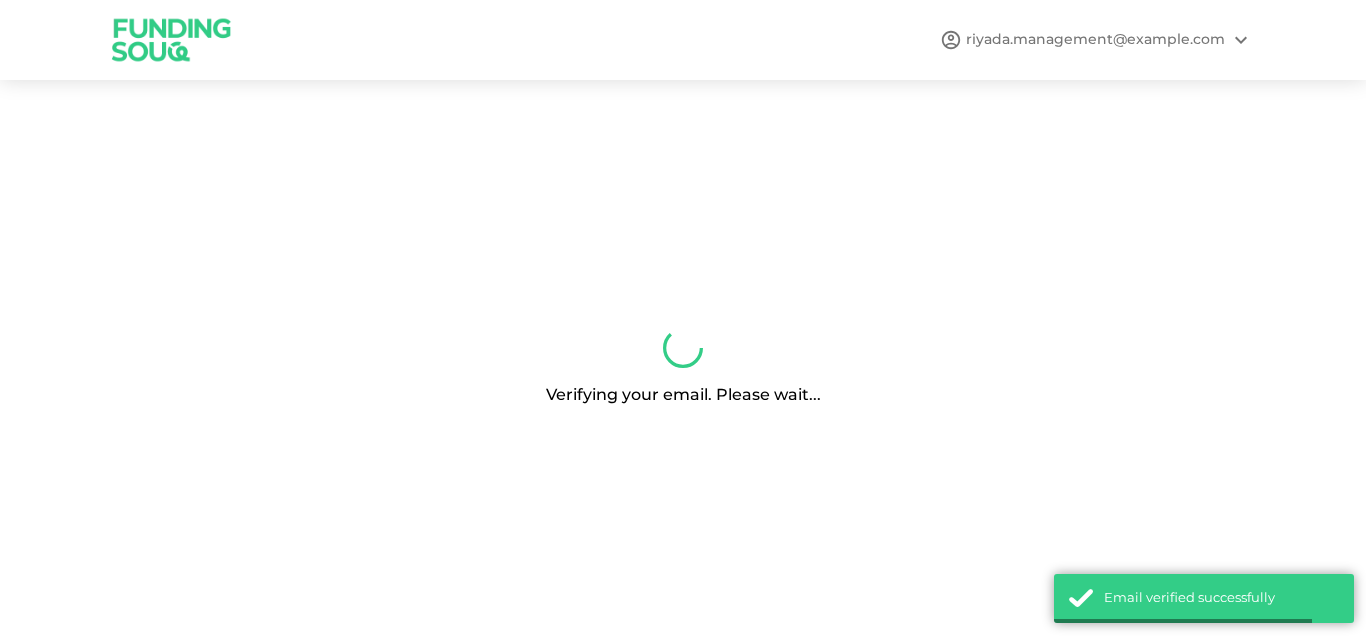 scroll, scrollTop: 0, scrollLeft: 0, axis: both 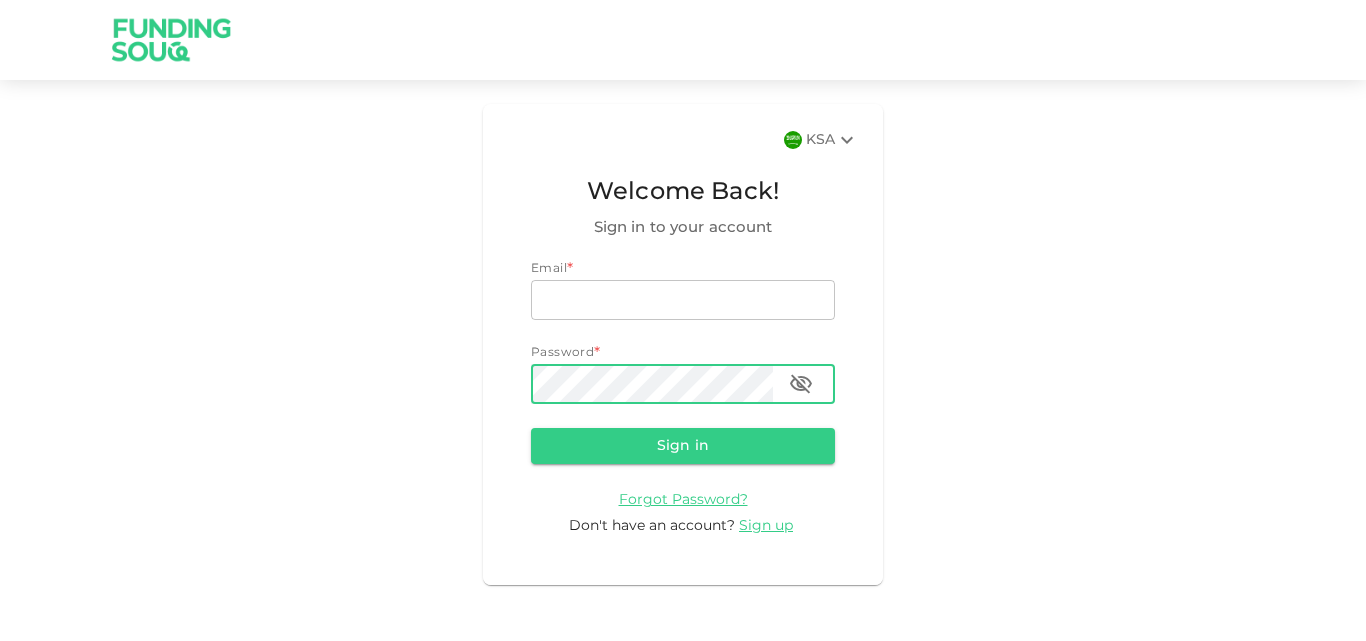 type on "kkkk-1982L@hotmail.com" 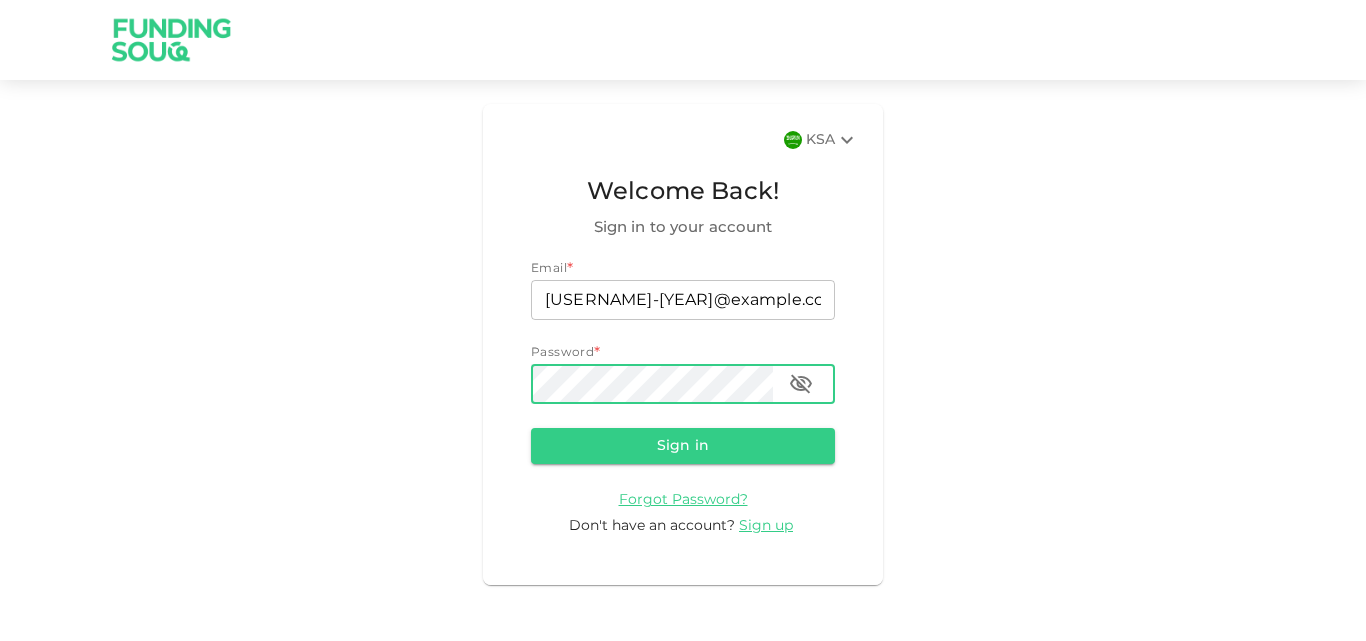 click 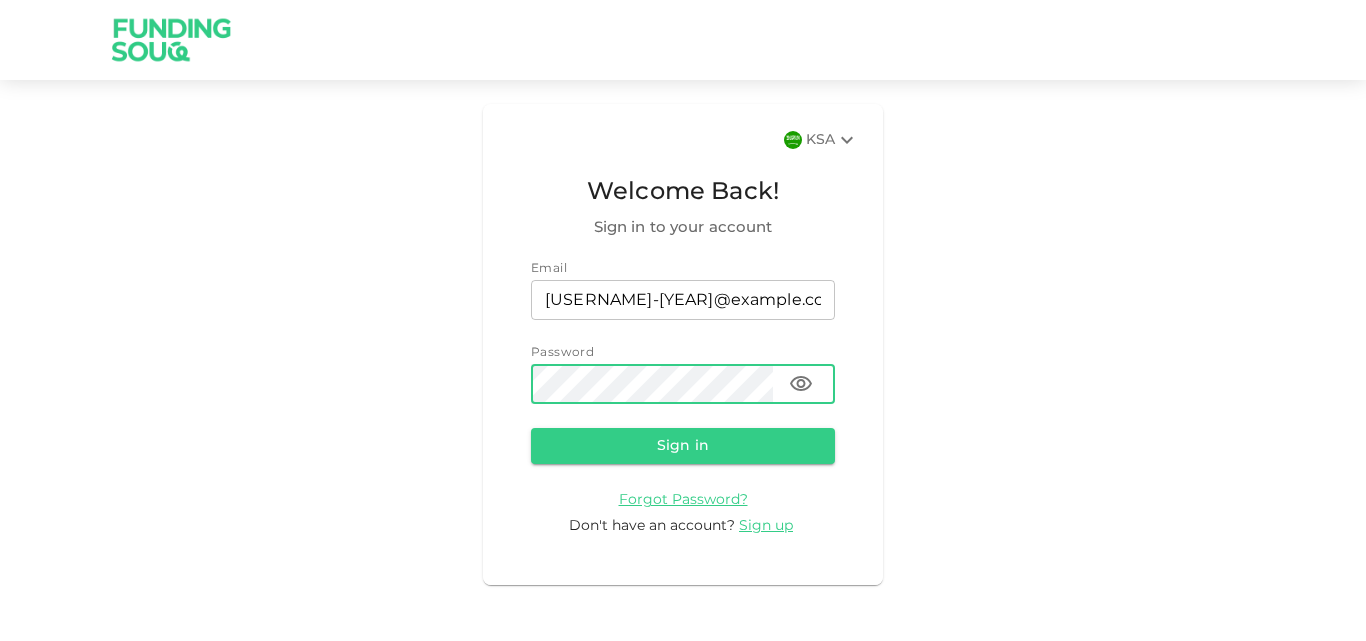 click 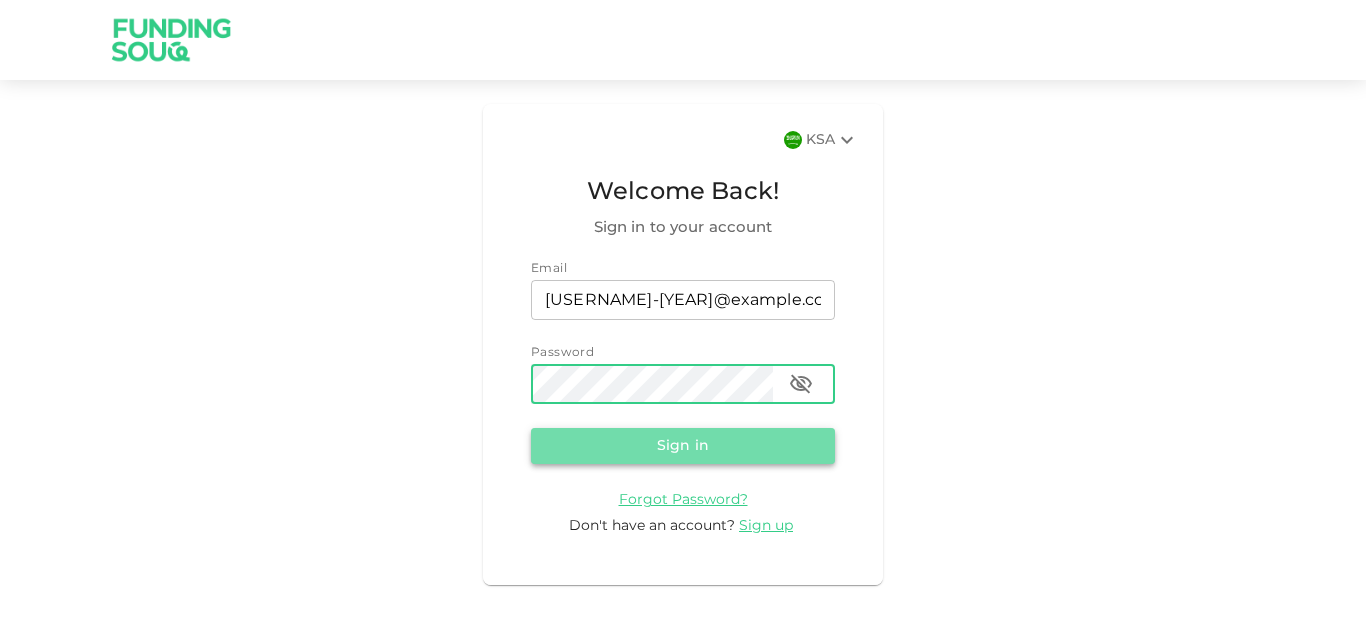 click on "Sign in" at bounding box center (683, 446) 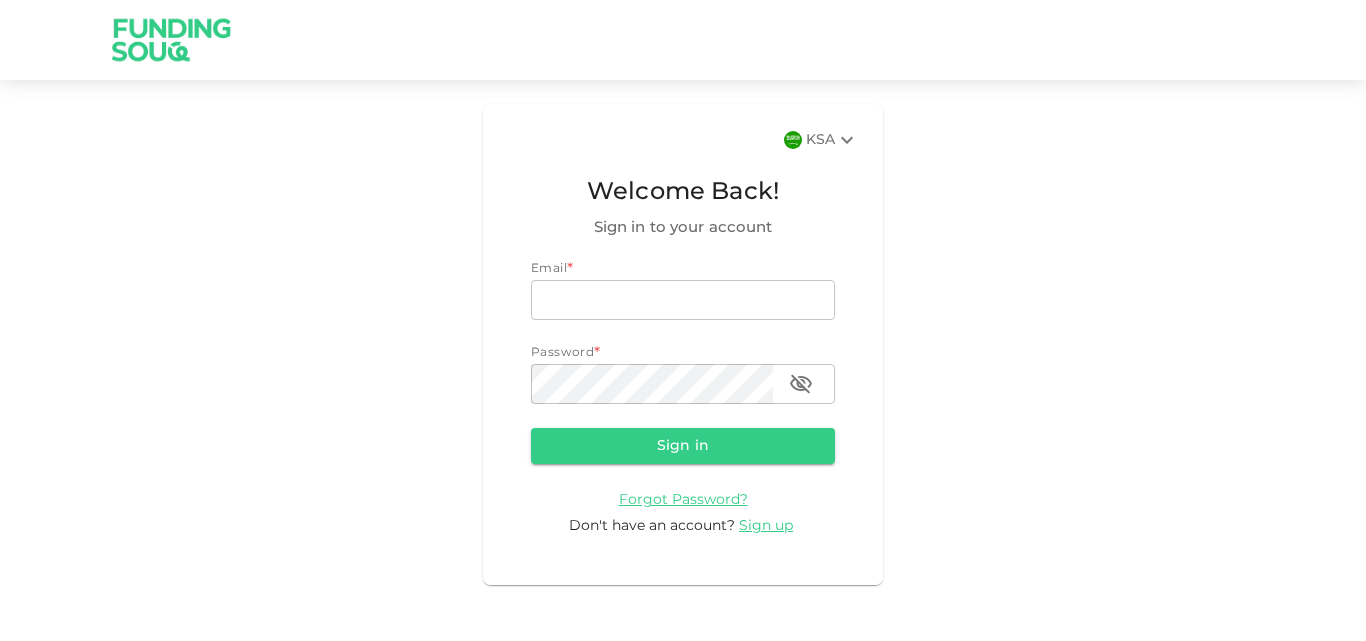 scroll, scrollTop: 0, scrollLeft: 0, axis: both 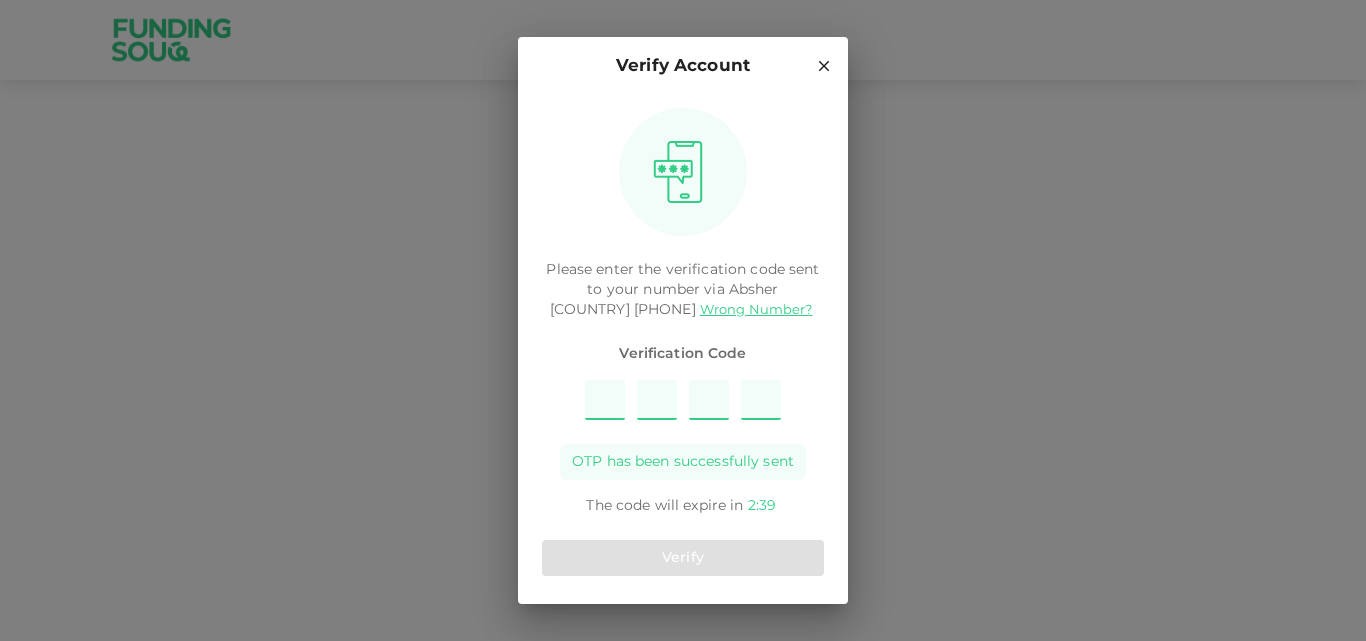 type on "3" 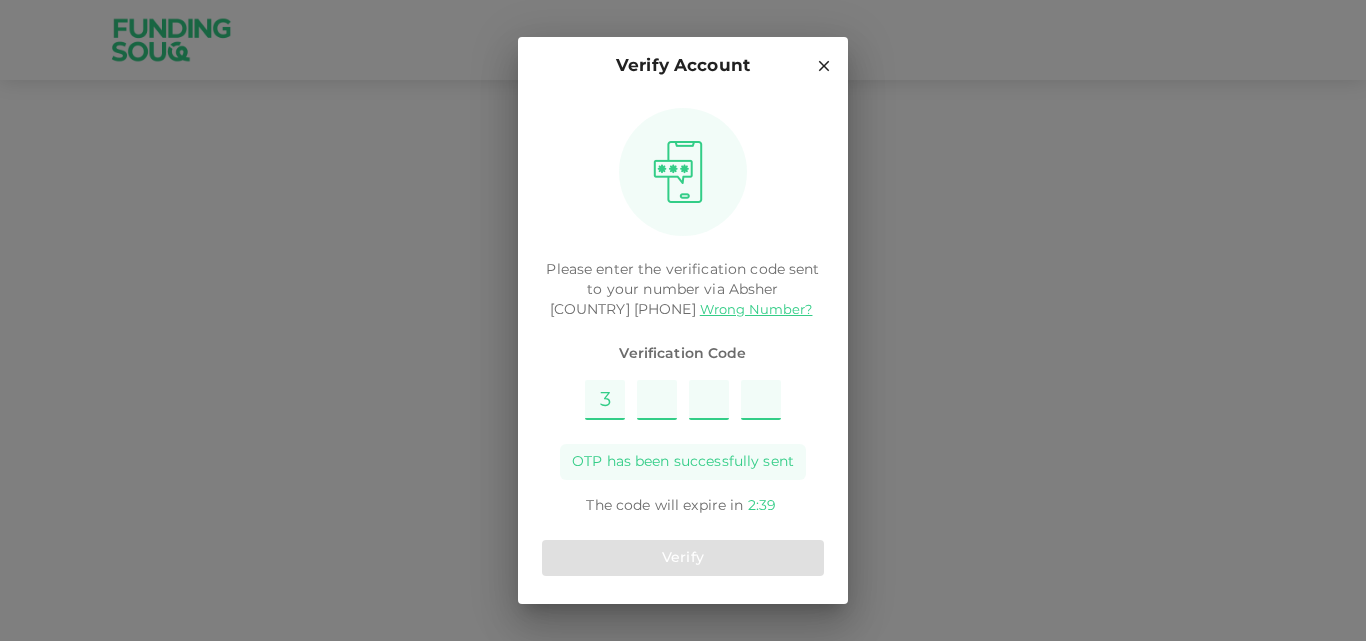 type on "1" 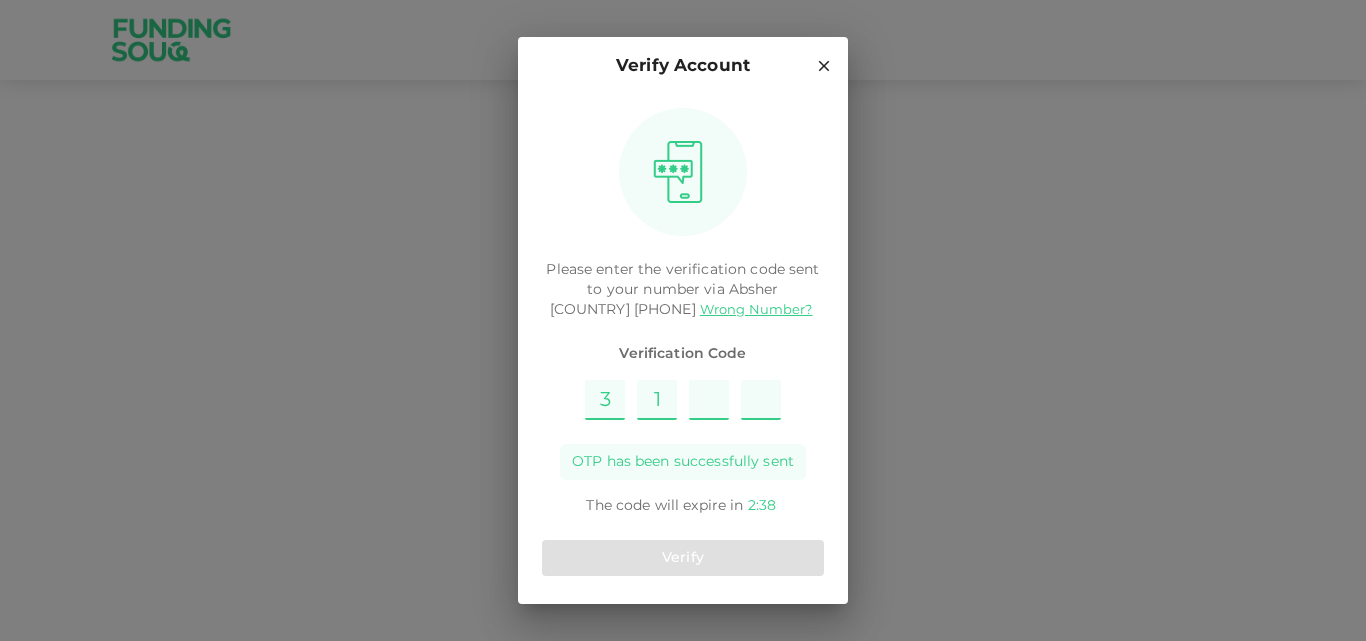type on "8" 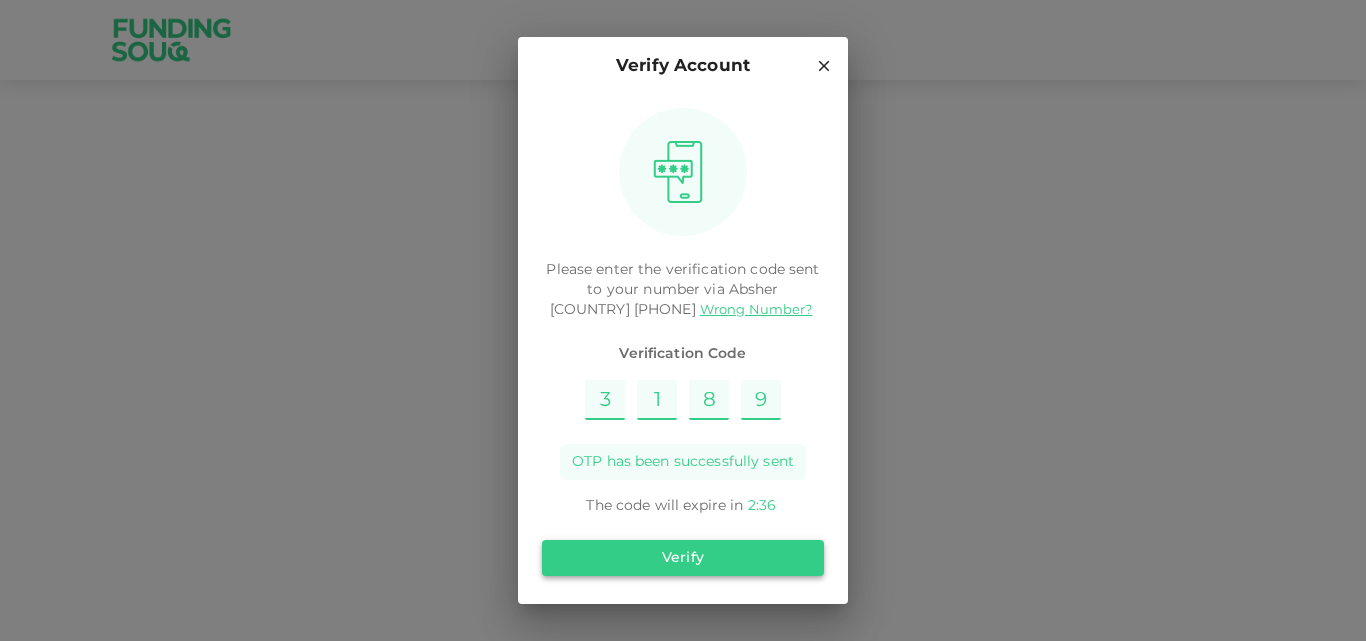 type on "9" 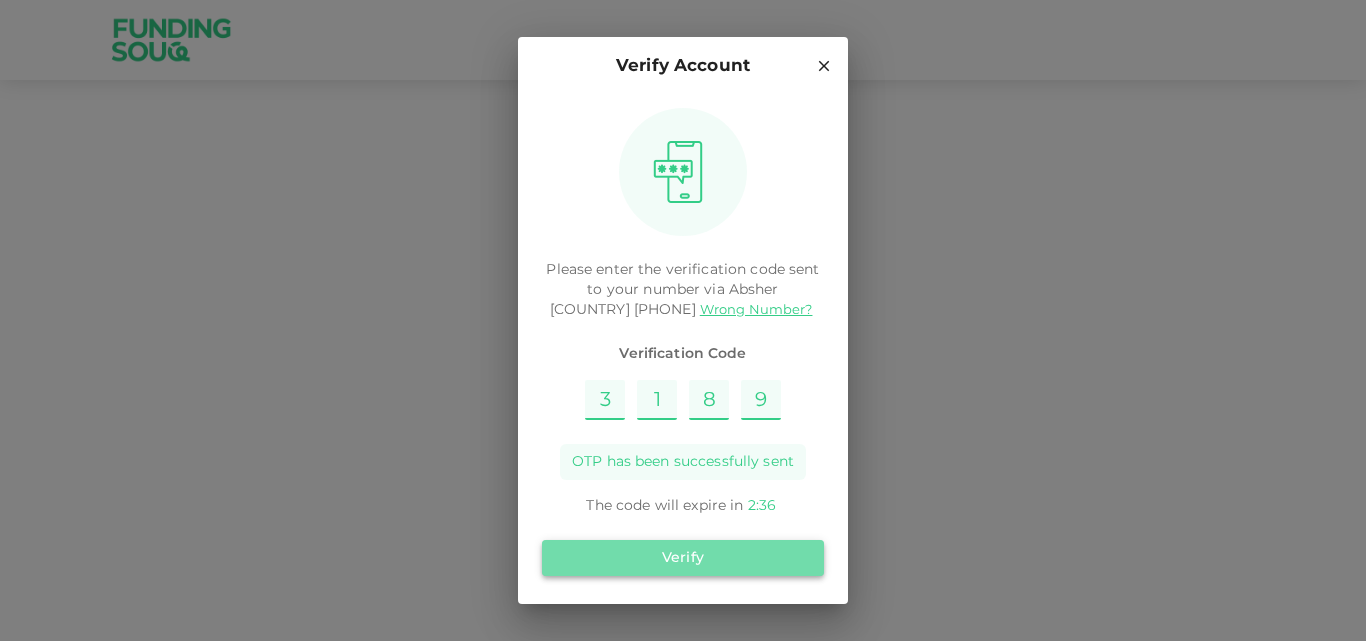 click on "Verify" at bounding box center [683, 558] 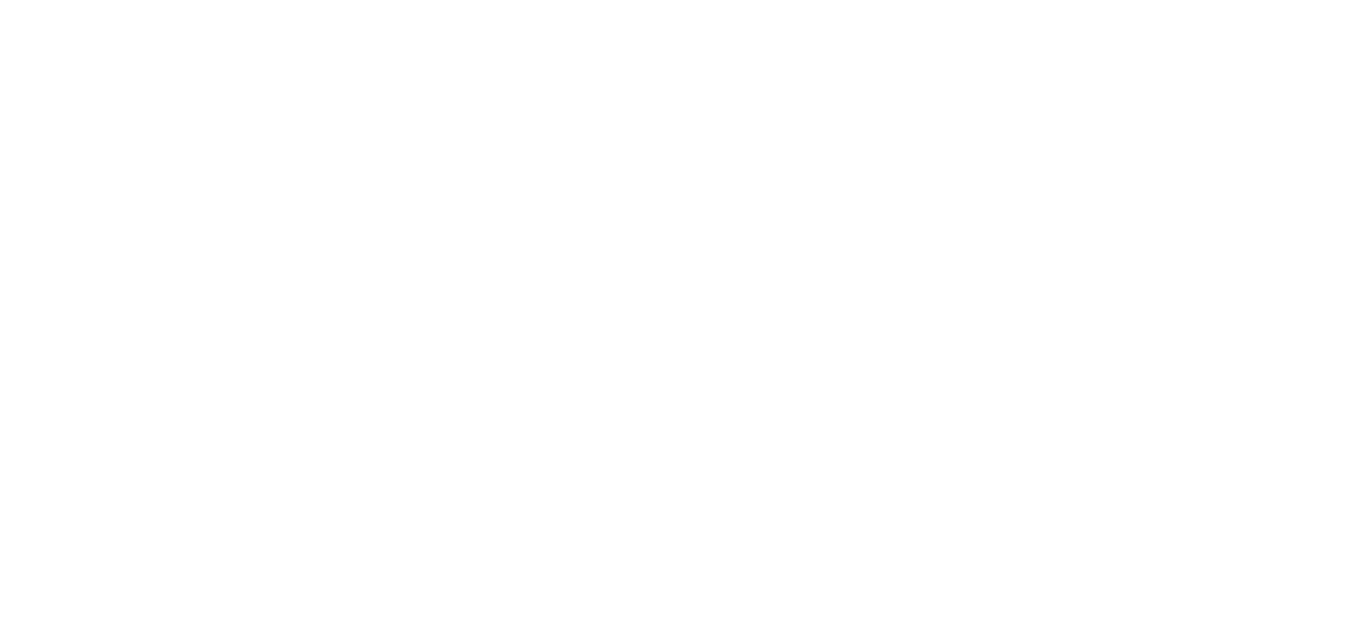 scroll, scrollTop: 0, scrollLeft: 0, axis: both 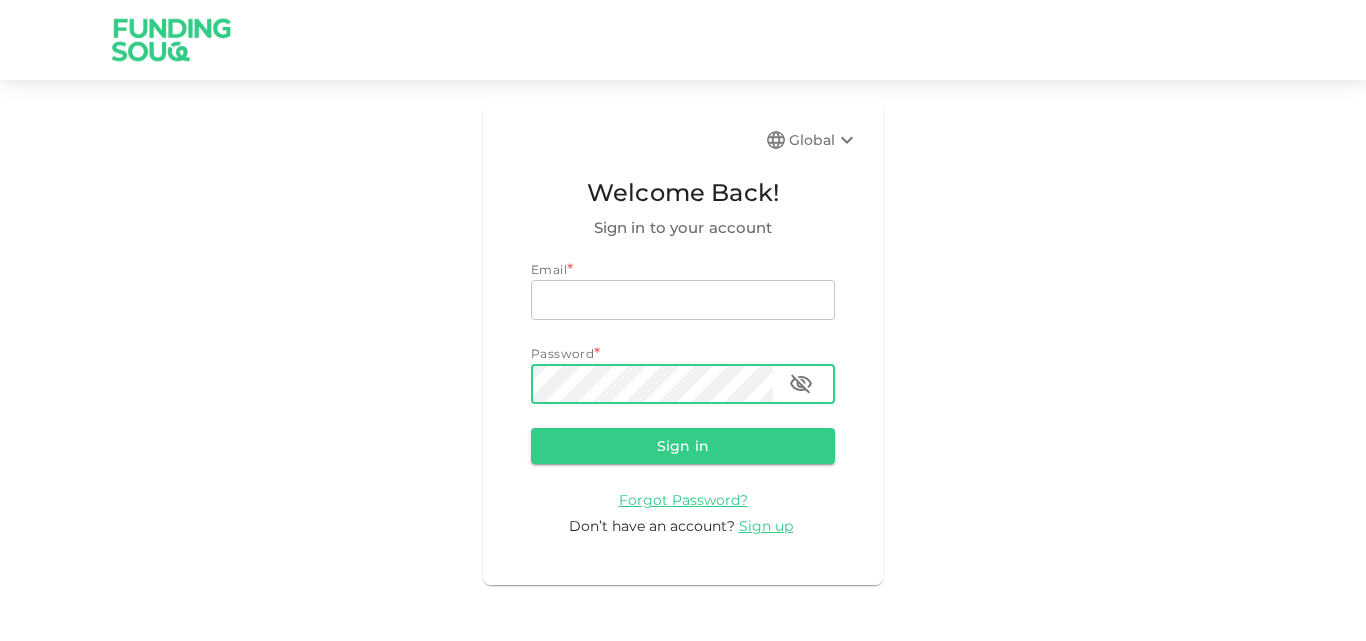 type on "[EMAIL]" 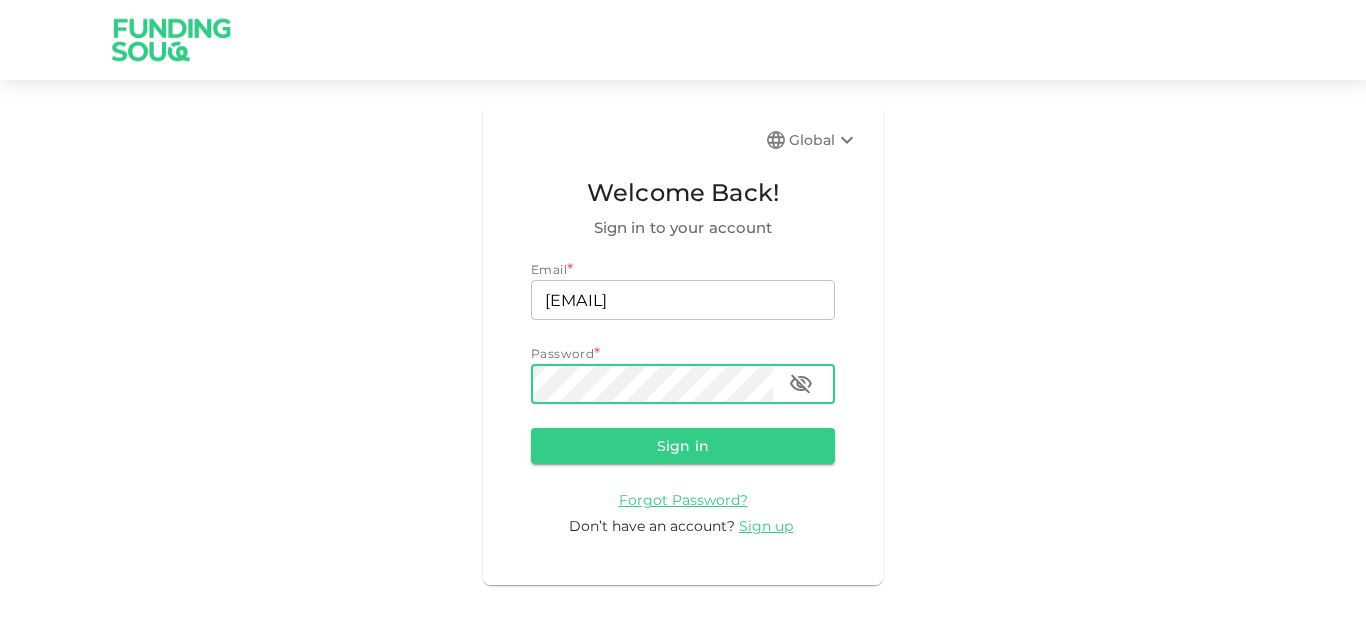 click 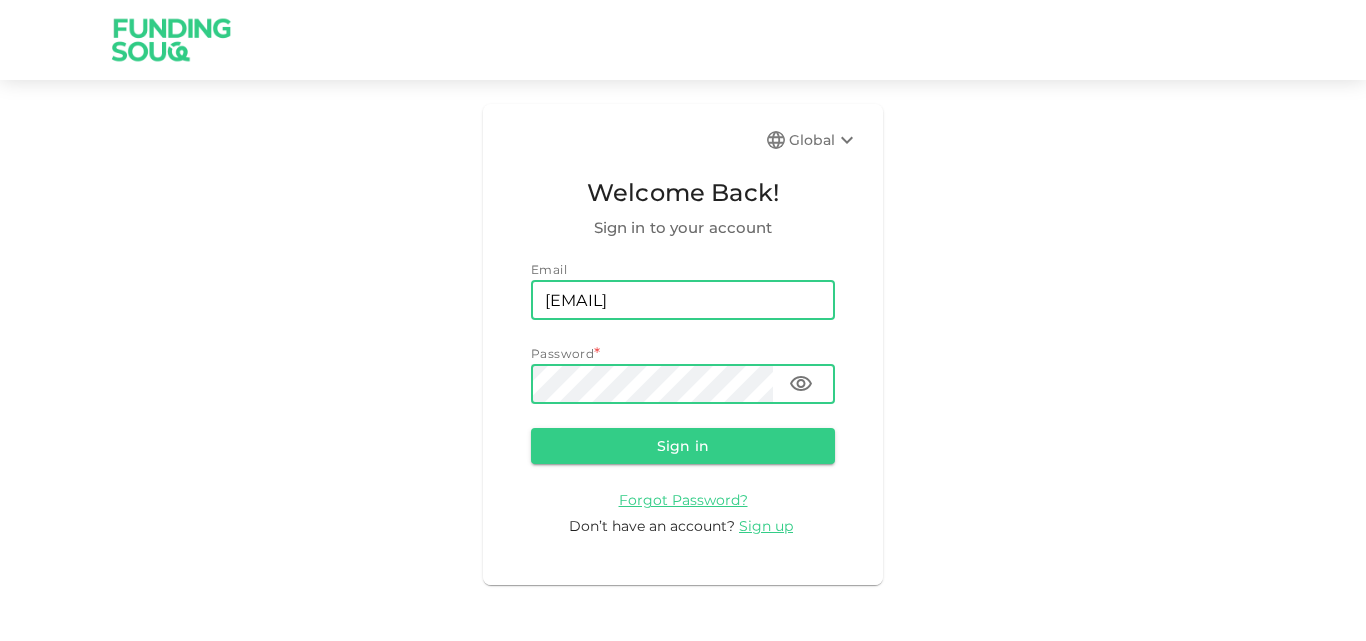 click on "[EMAIL]" at bounding box center [683, 300] 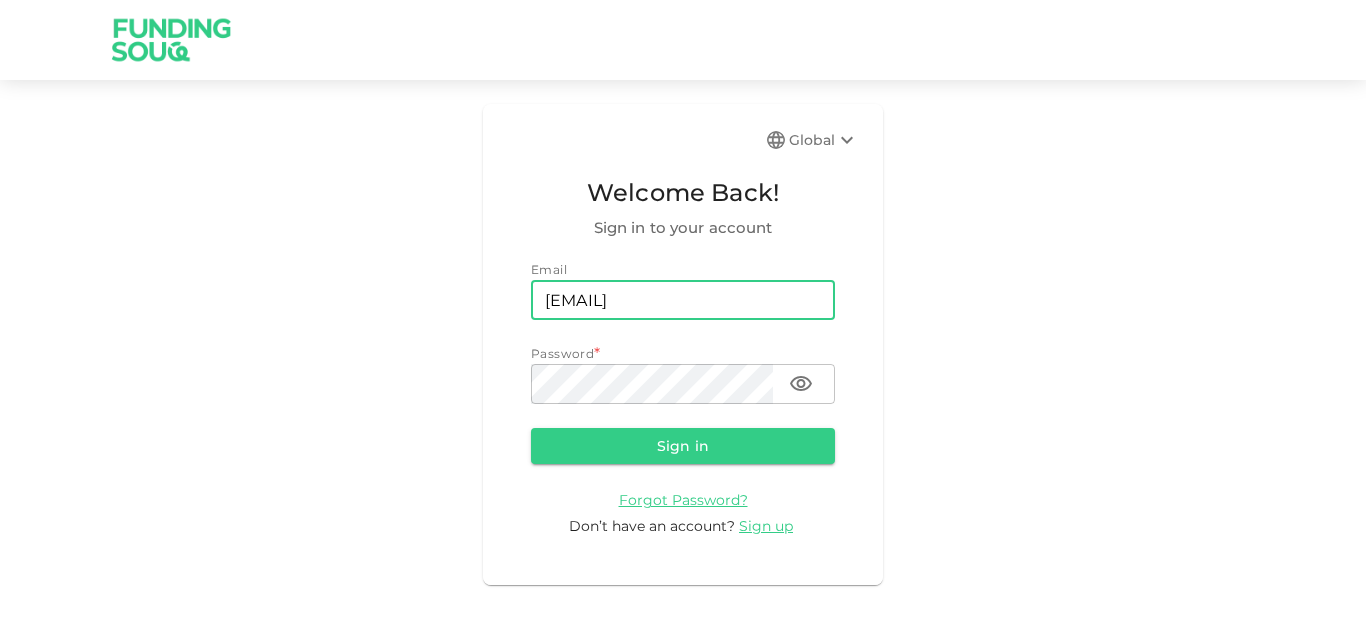 click on "[EMAIL]" at bounding box center (683, 300) 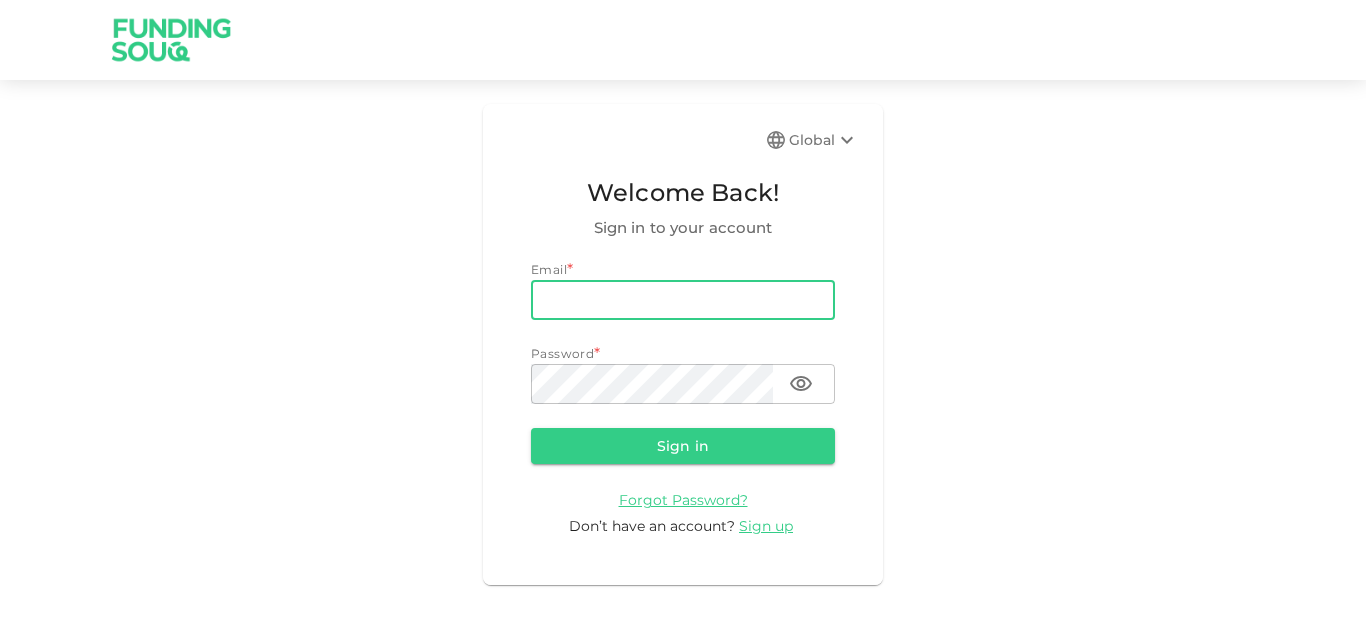 type on "ق" 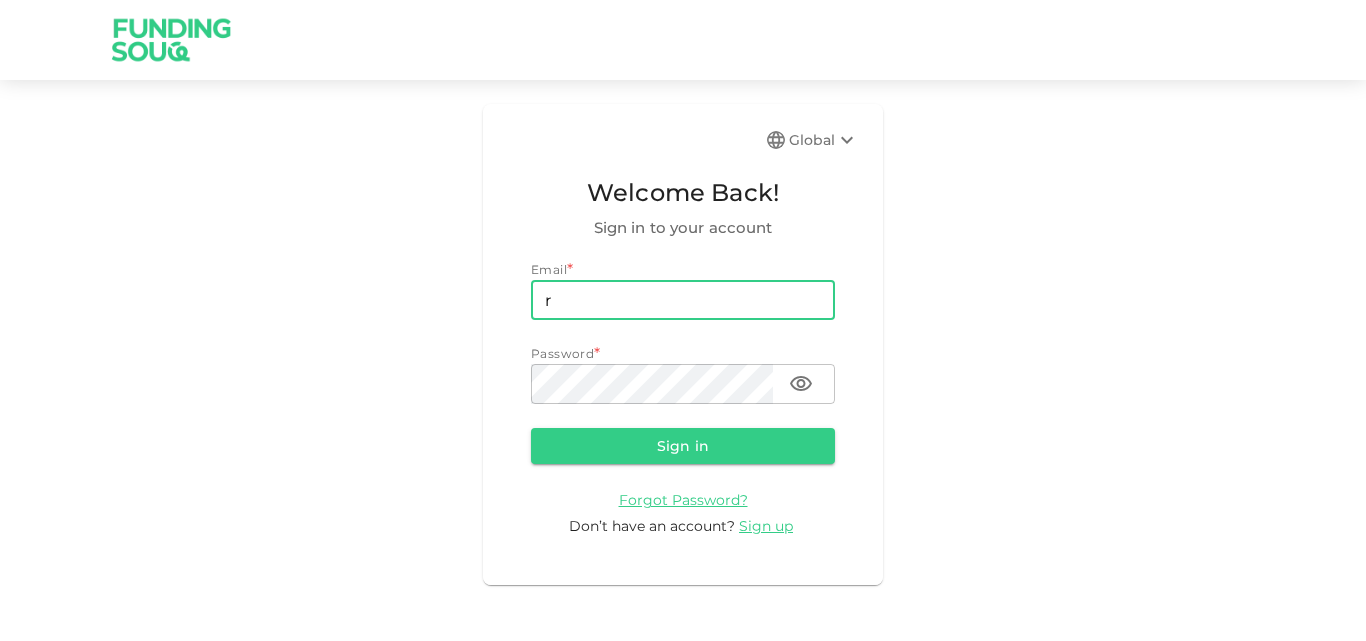 type on "[EMAIL]" 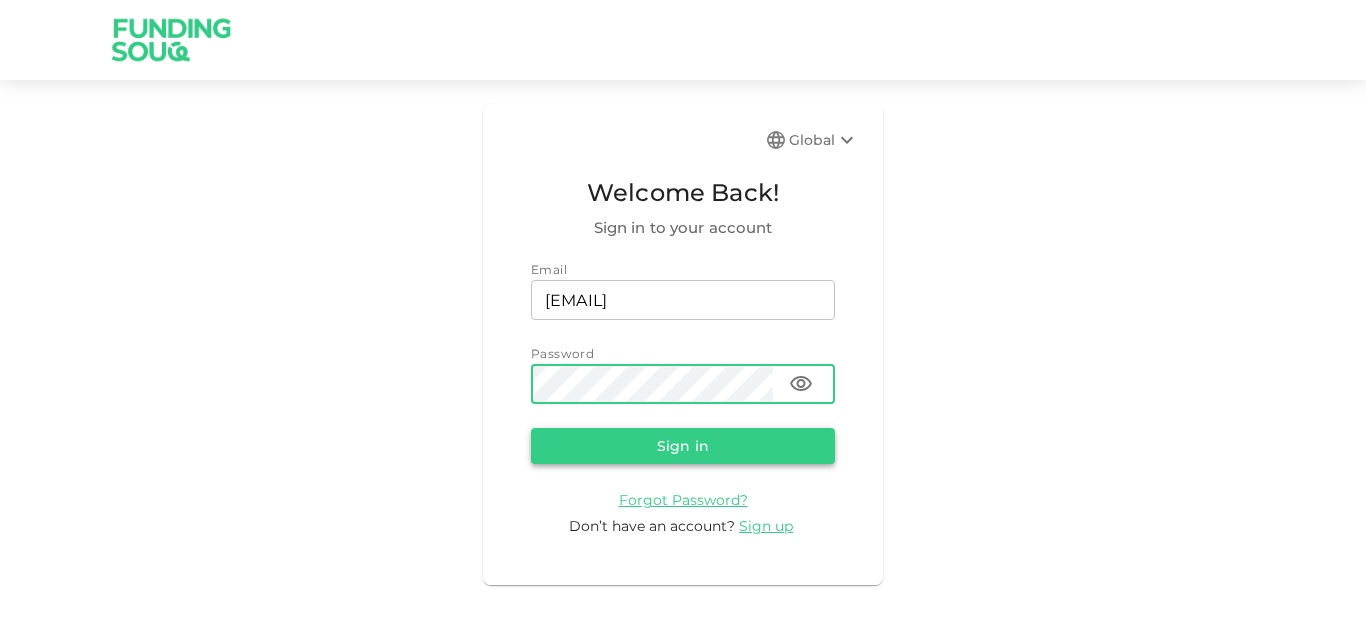 click on "Sign in" at bounding box center [683, 446] 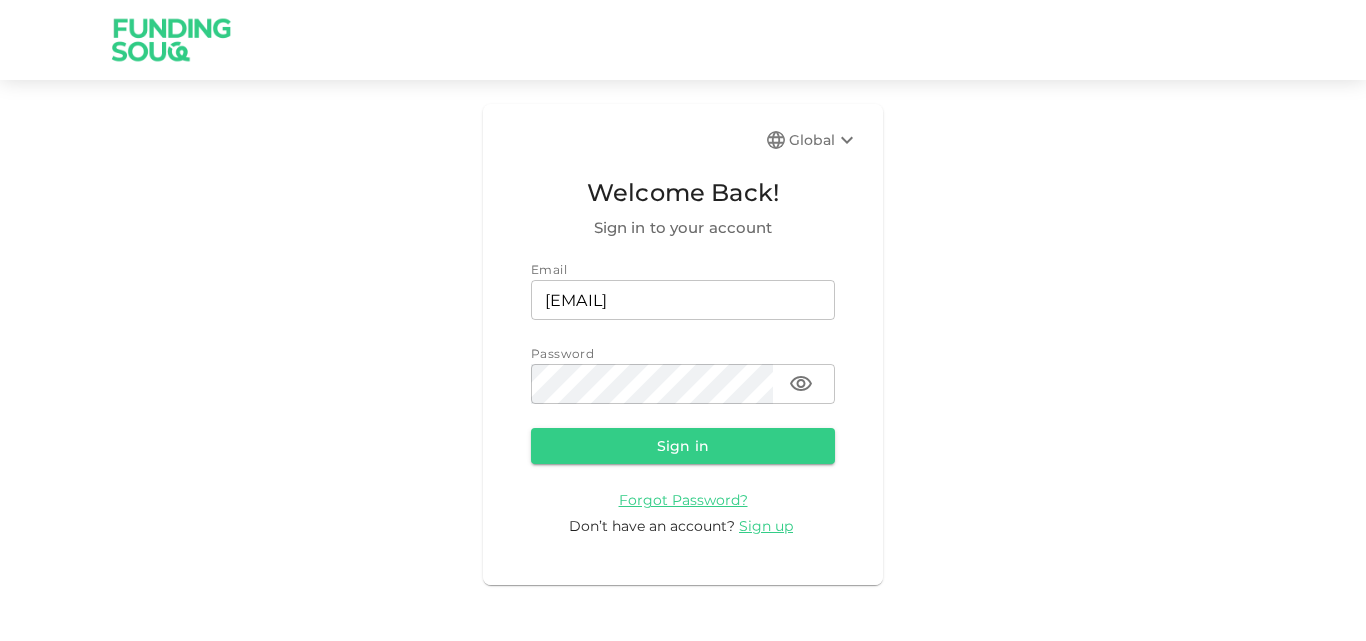 scroll, scrollTop: 0, scrollLeft: 0, axis: both 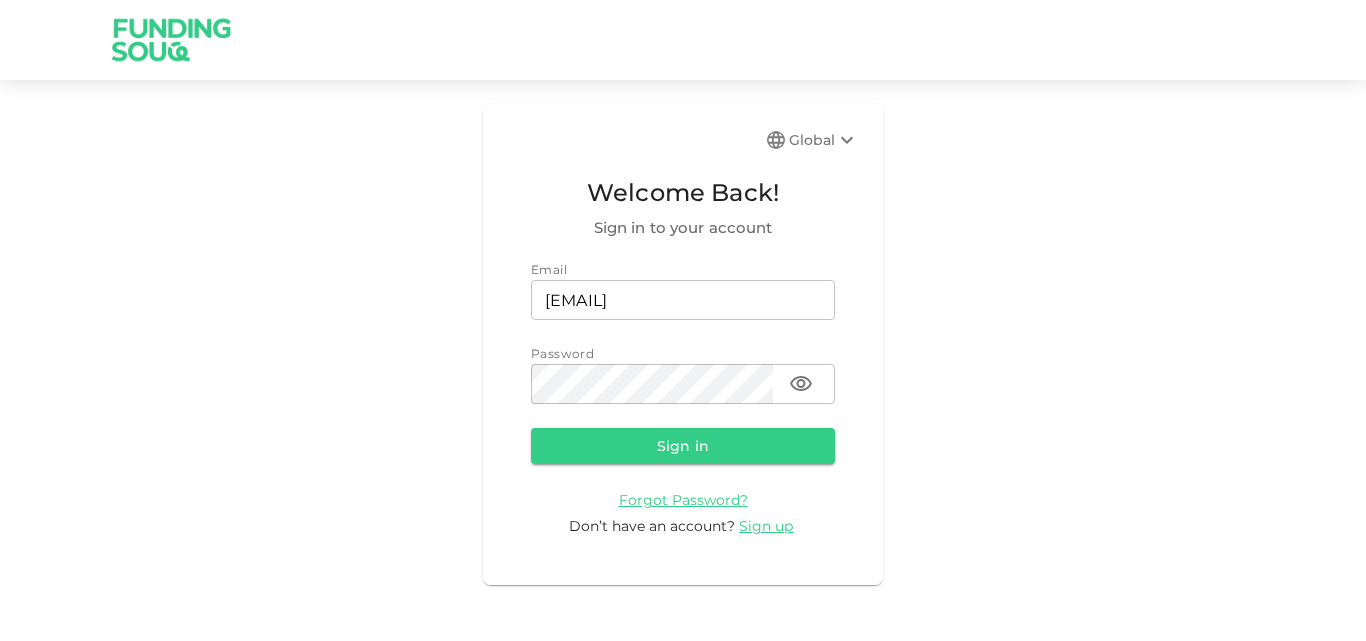 click on "Global   Welcome Back!   Sign in to your account   Email email [EMAIL] email   Password password password Sign in Forgot Password? Don’t have an account? Sign up" at bounding box center (683, 344) 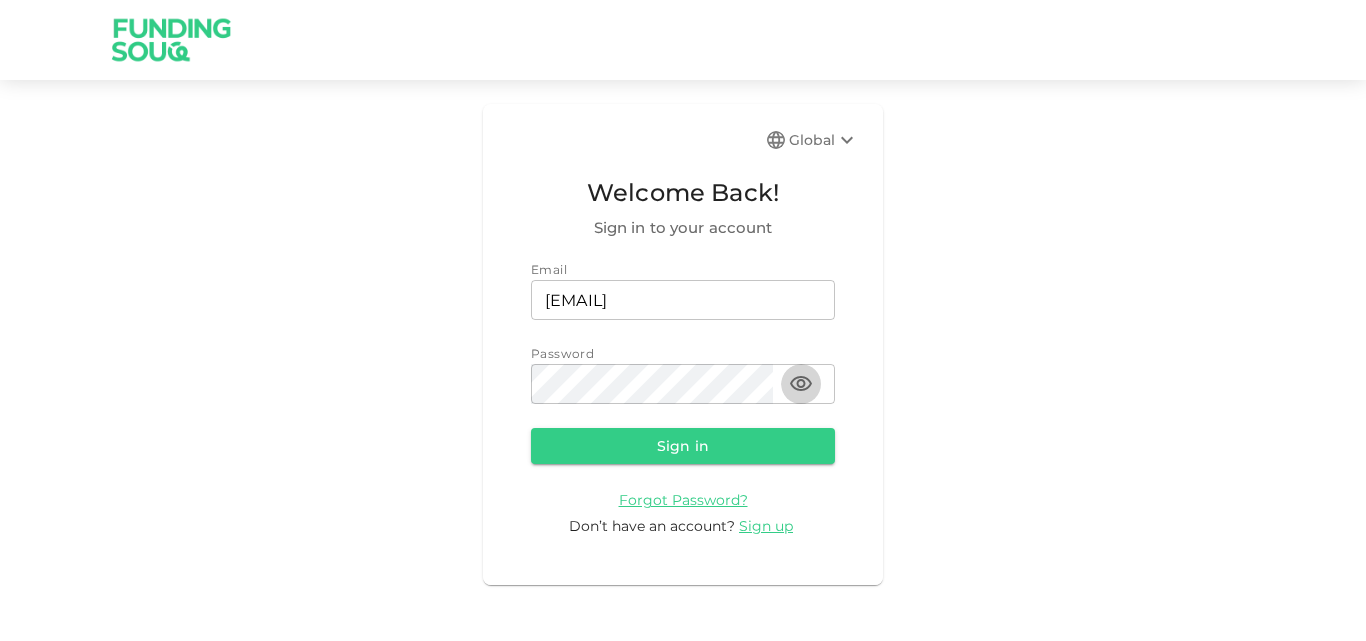 click at bounding box center (801, 384) 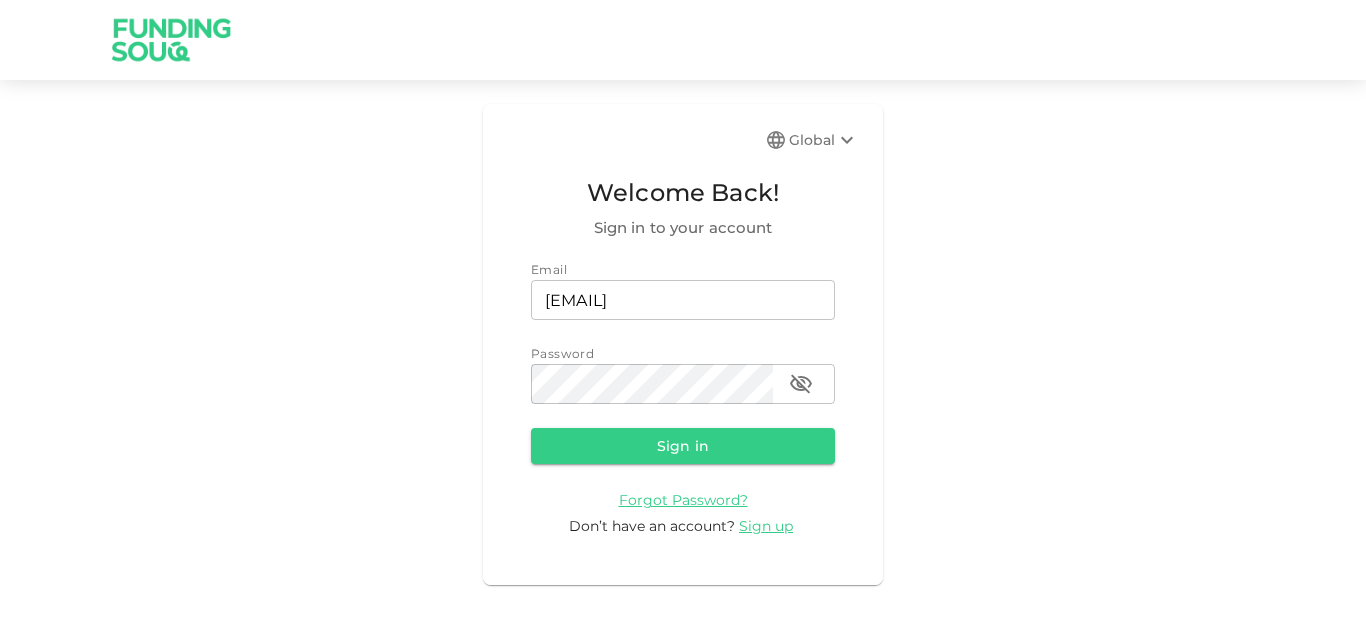 click 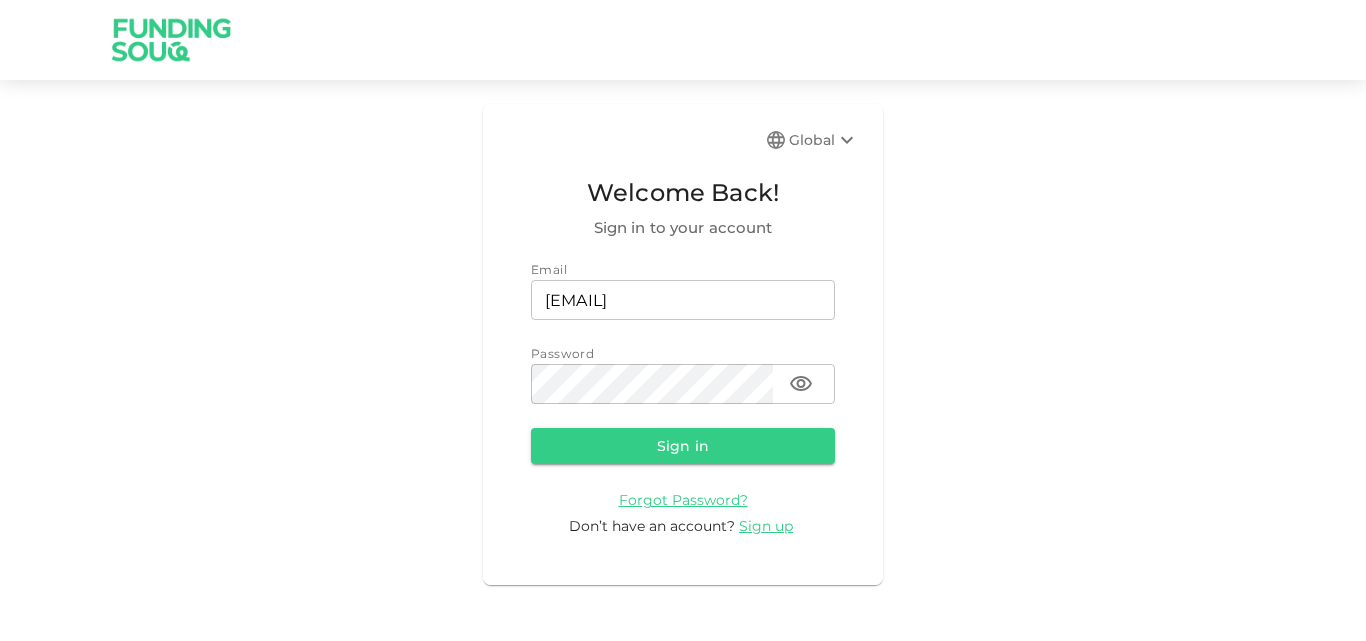 click on "Global   Welcome Back!   Sign in to your account   Email email [EMAIL] email   Password password password Sign in Forgot Password? Don’t have an account? Sign up" at bounding box center (683, 344) 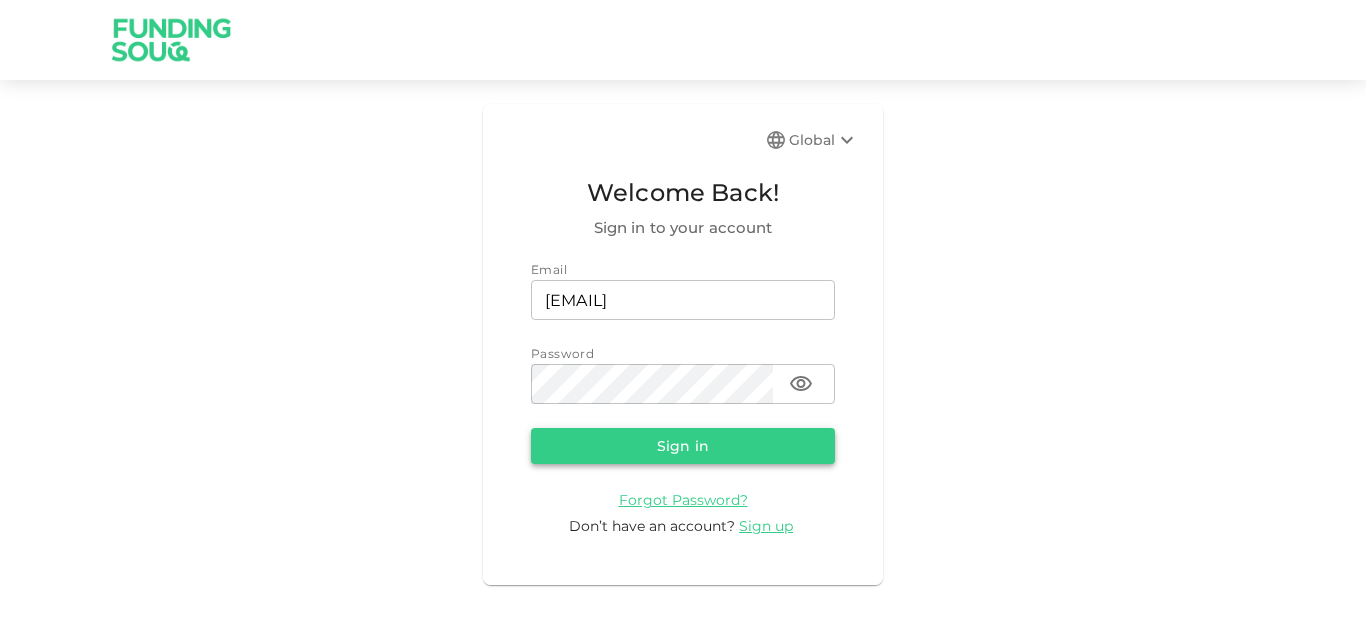 click on "Sign in" at bounding box center [683, 446] 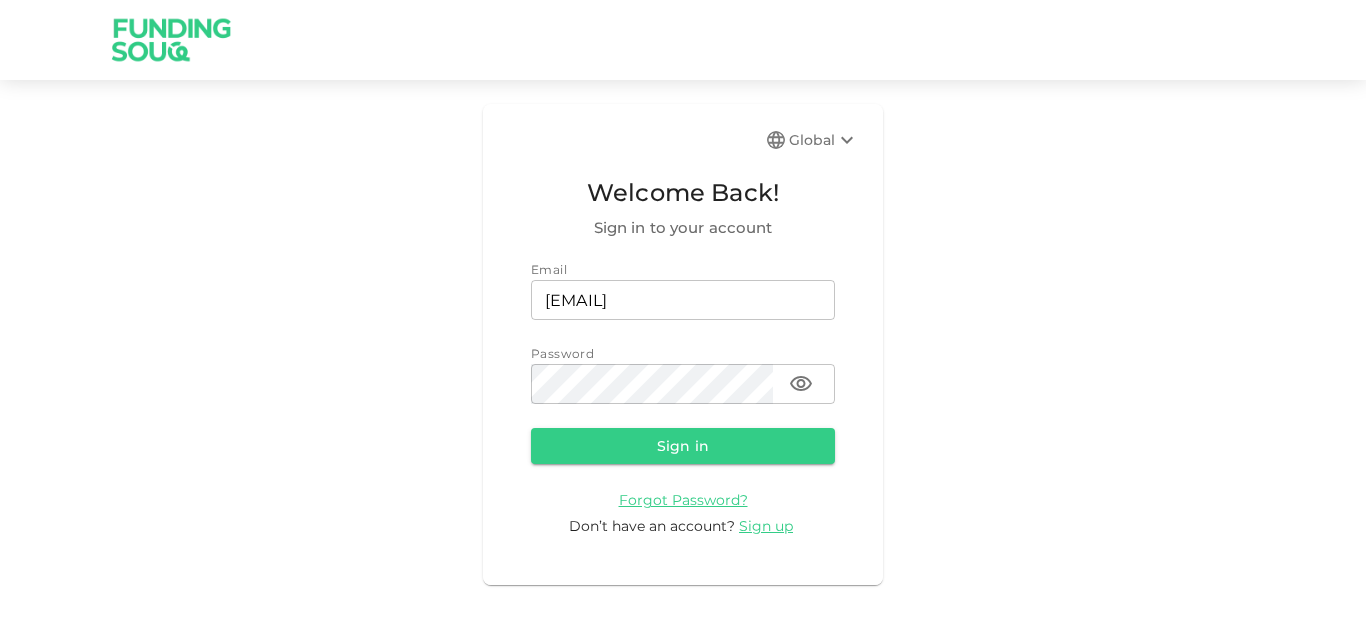 scroll, scrollTop: 0, scrollLeft: 0, axis: both 